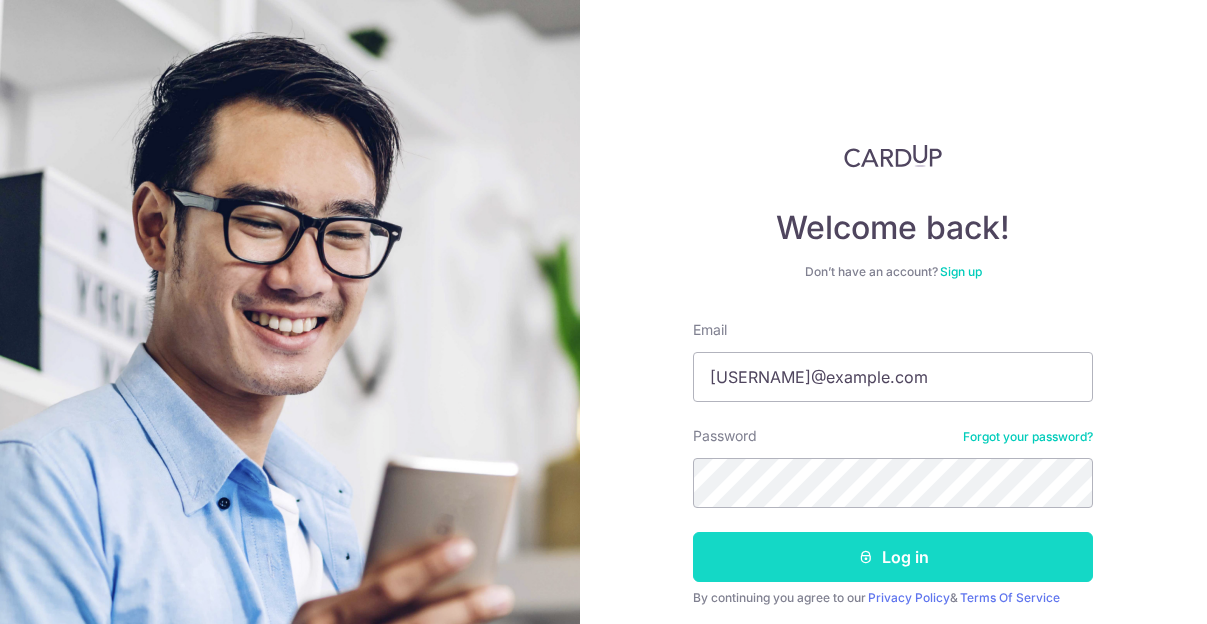 scroll, scrollTop: 0, scrollLeft: 0, axis: both 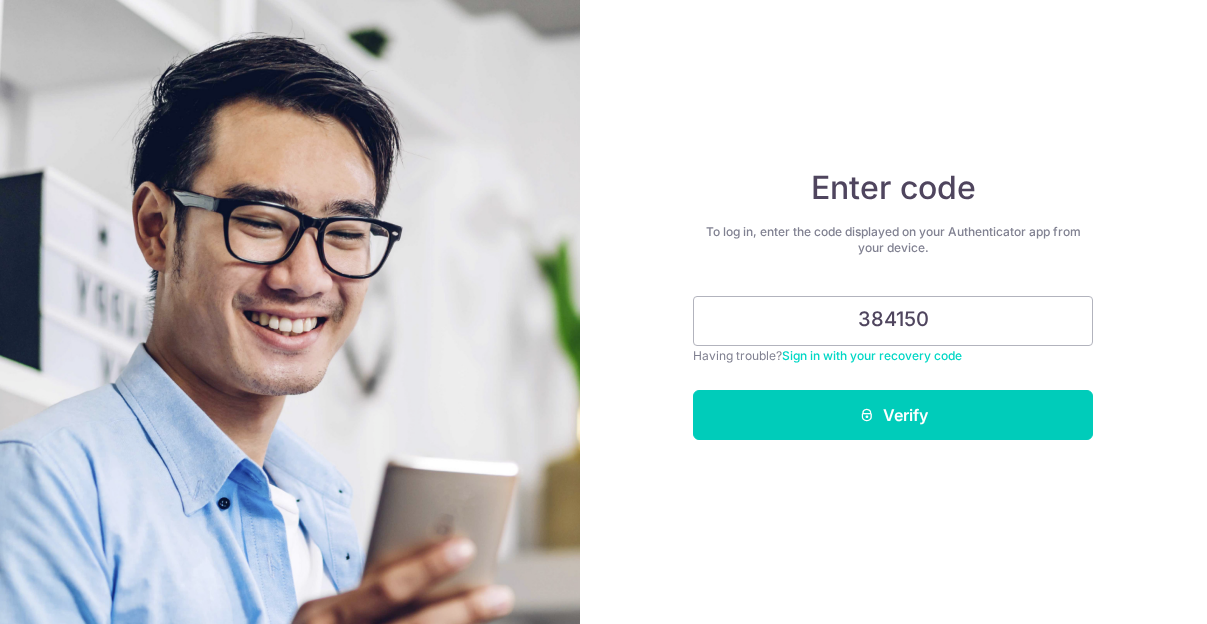 type on "384150" 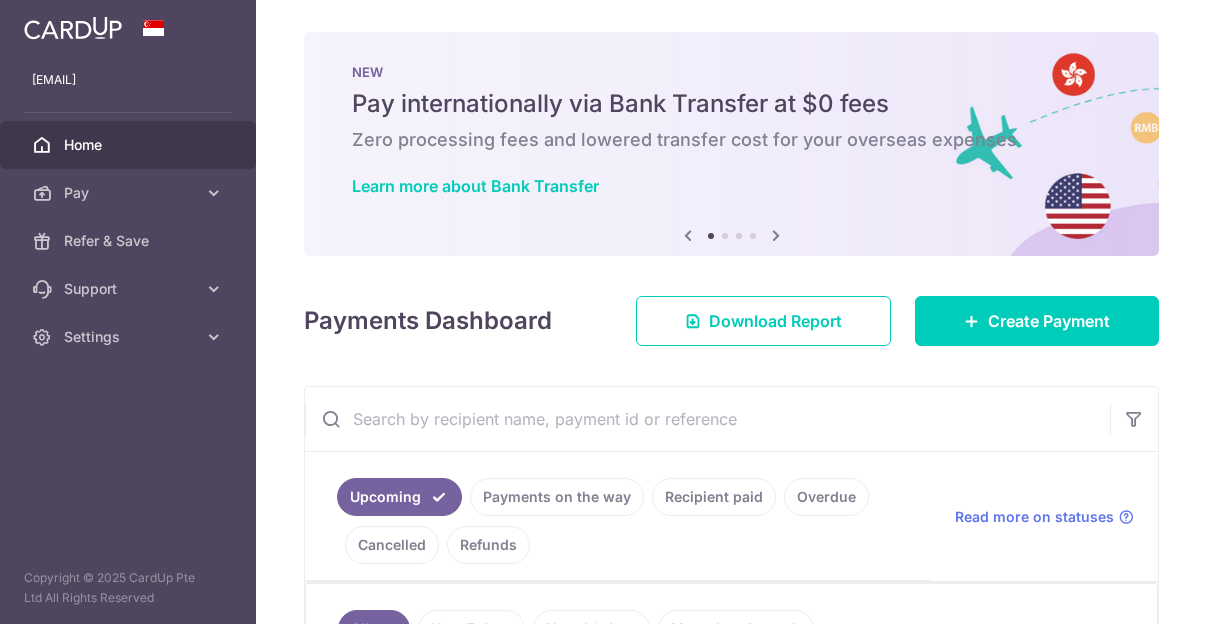scroll, scrollTop: 0, scrollLeft: 0, axis: both 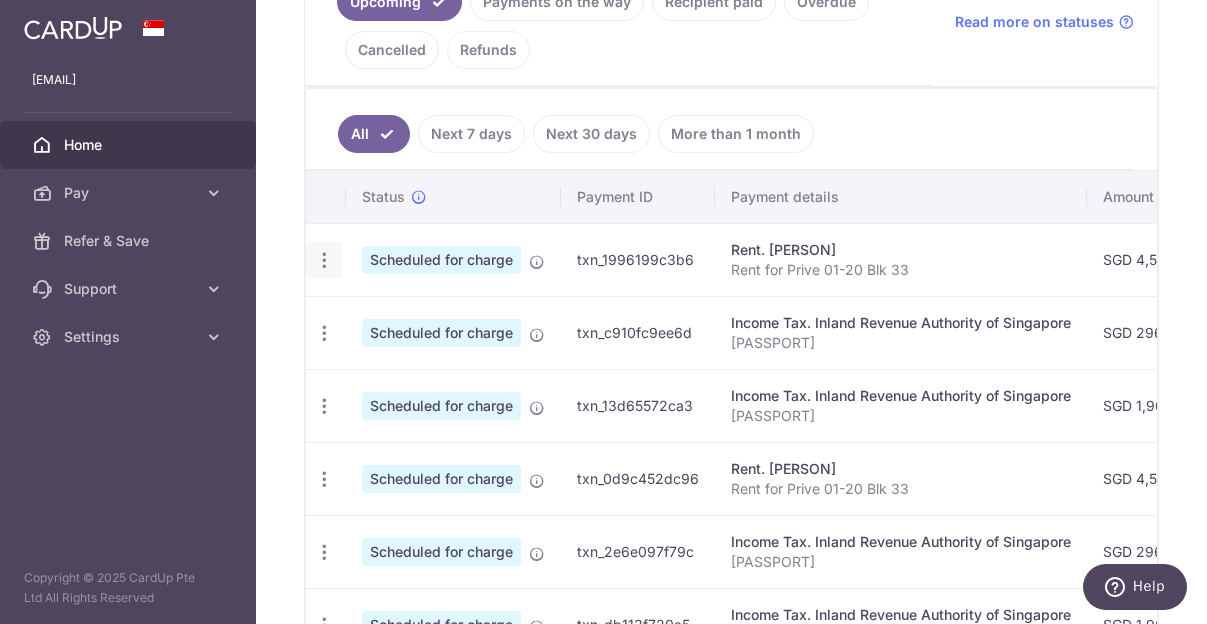 click at bounding box center (324, 260) 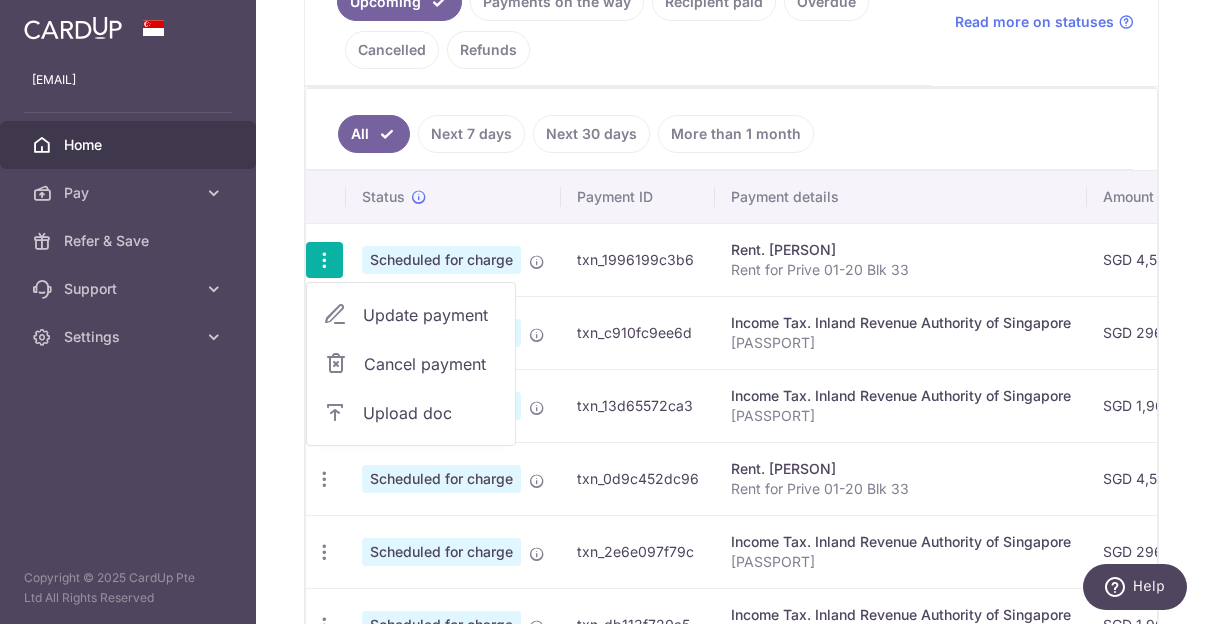click on "Update payment" at bounding box center (431, 315) 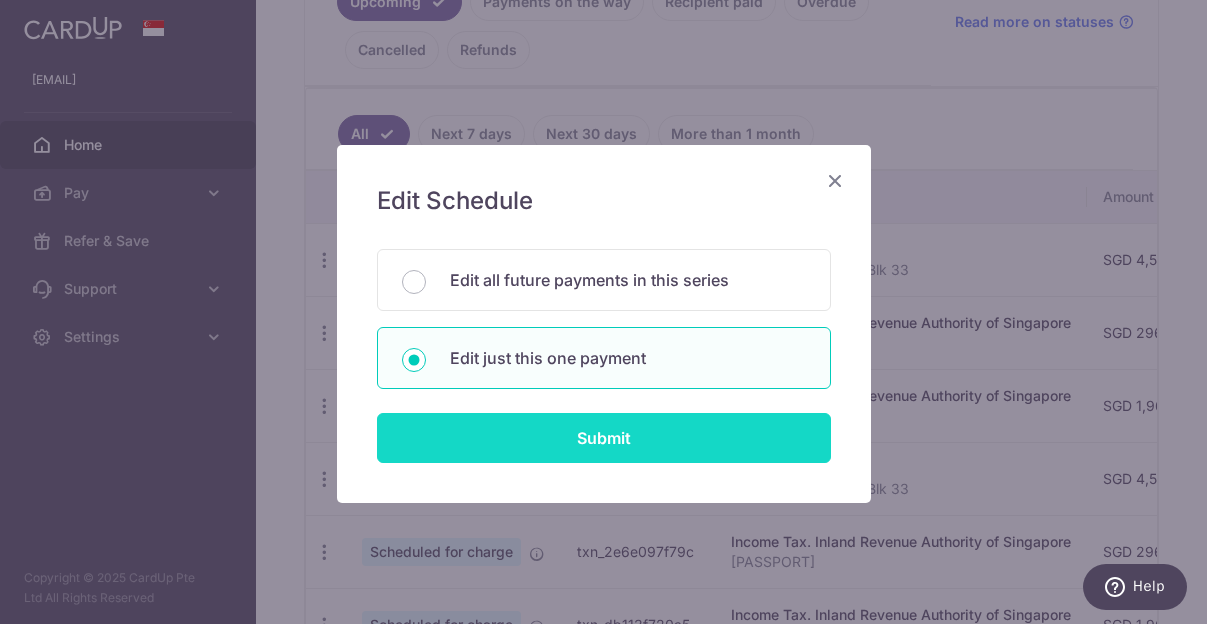 click on "Submit" at bounding box center [604, 438] 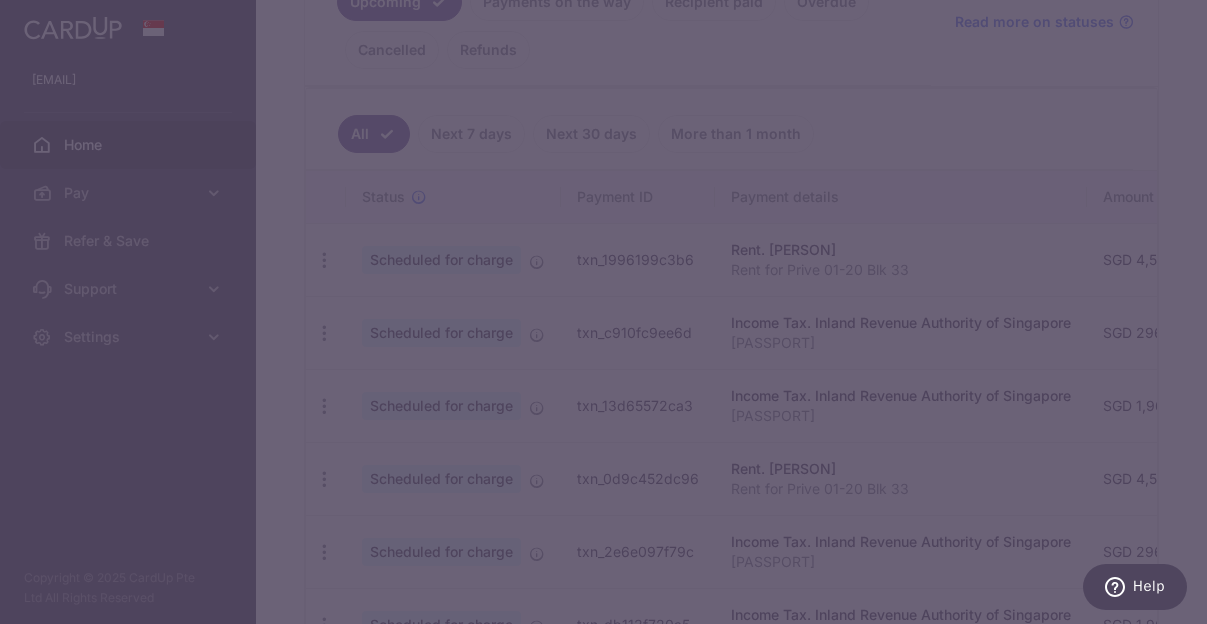 type on "4,500.00" 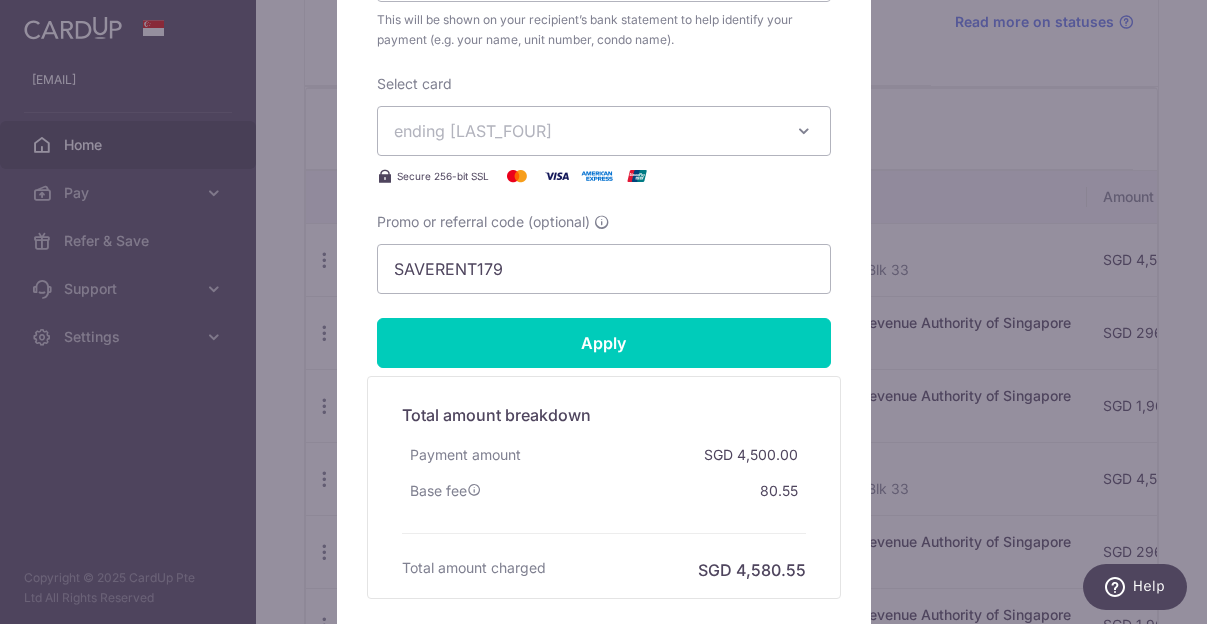 scroll, scrollTop: 789, scrollLeft: 0, axis: vertical 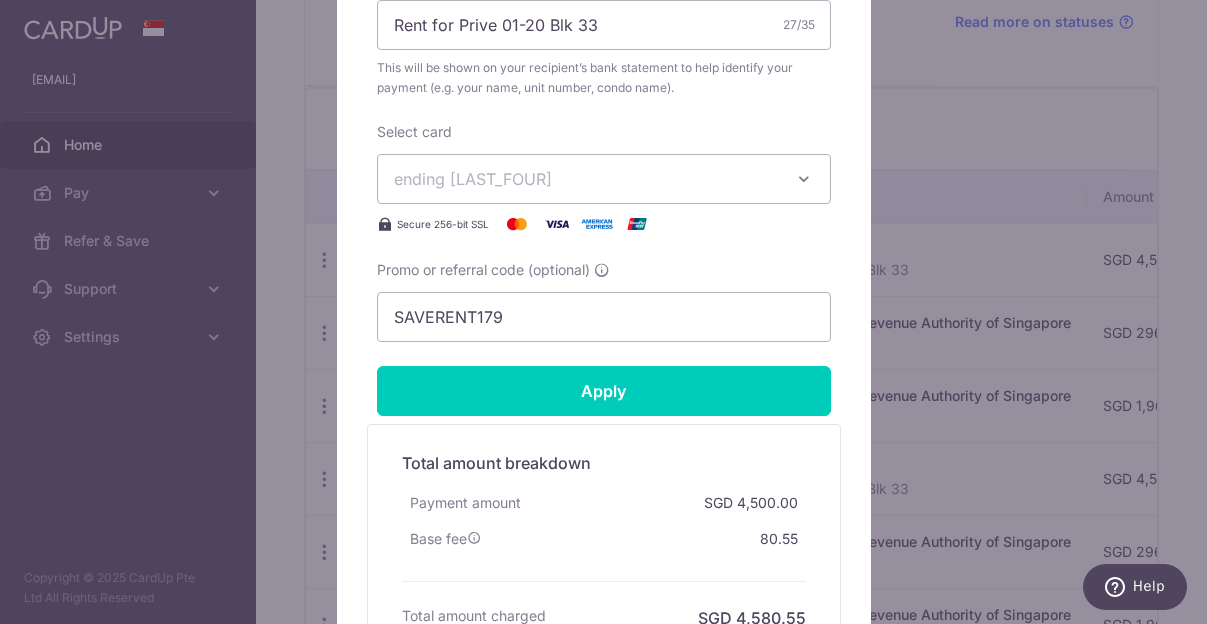 click on "ending 2793" at bounding box center (586, 179) 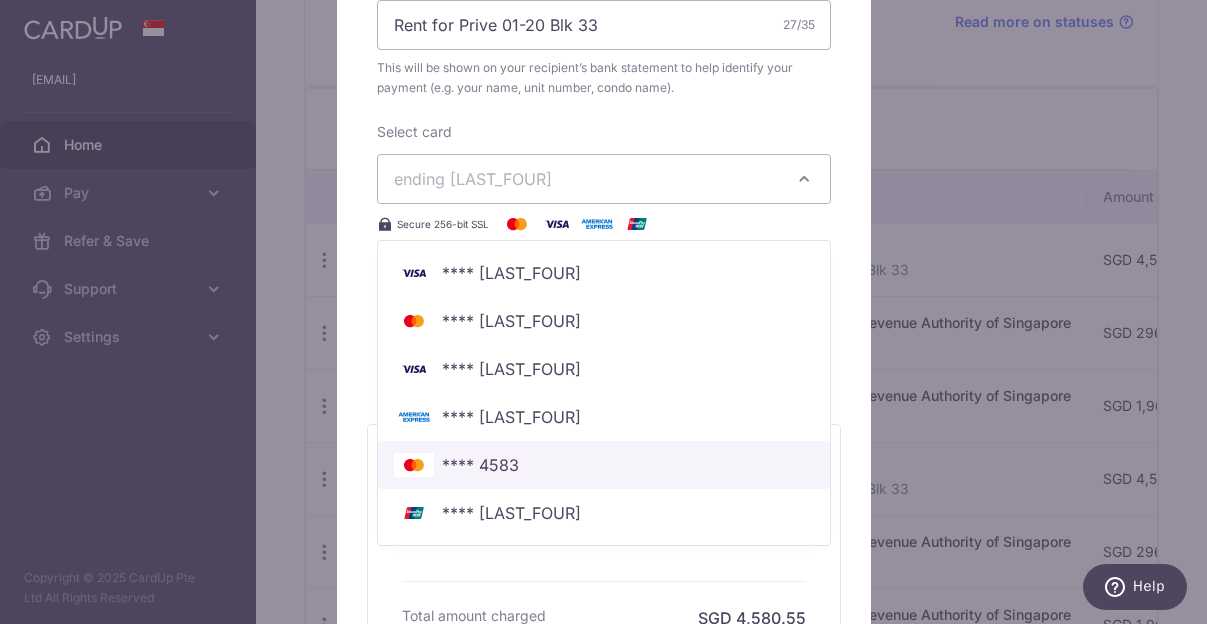 click on "**** [CARD]" at bounding box center [480, 465] 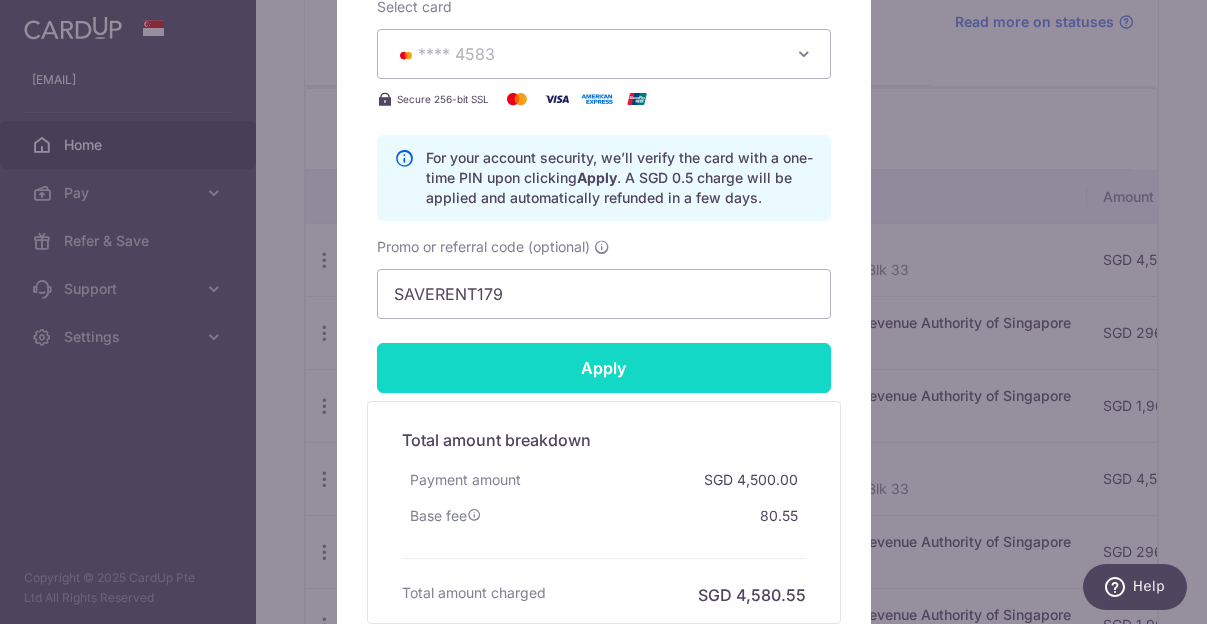 scroll, scrollTop: 1088, scrollLeft: 0, axis: vertical 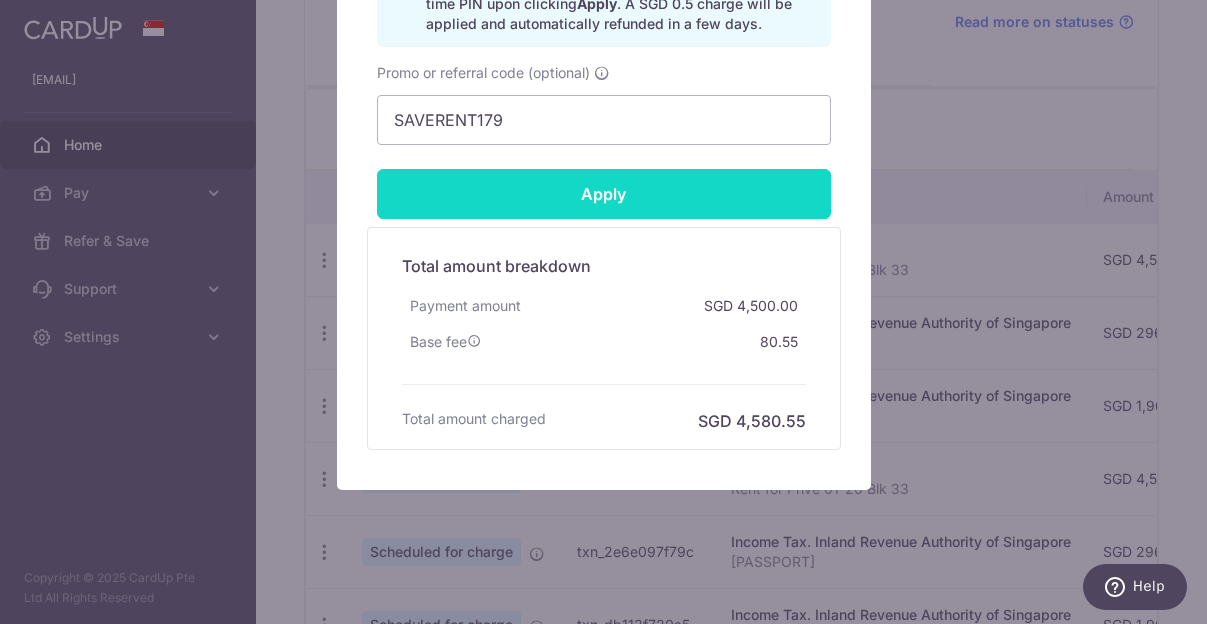 click on "Apply" at bounding box center [604, 194] 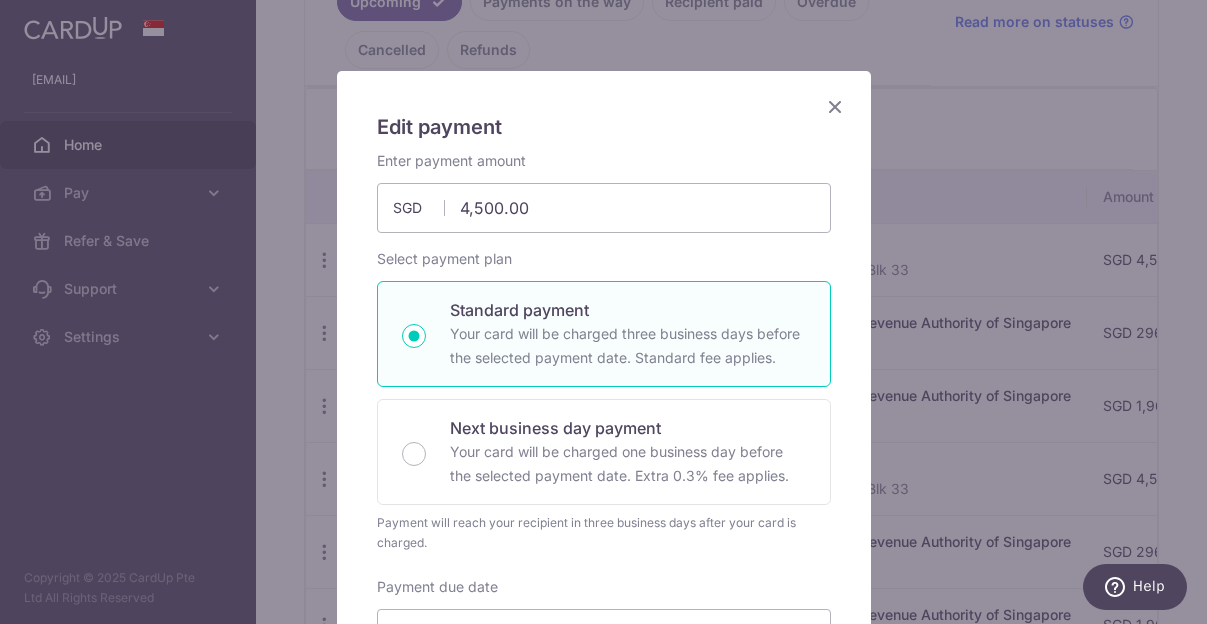 scroll, scrollTop: 0, scrollLeft: 0, axis: both 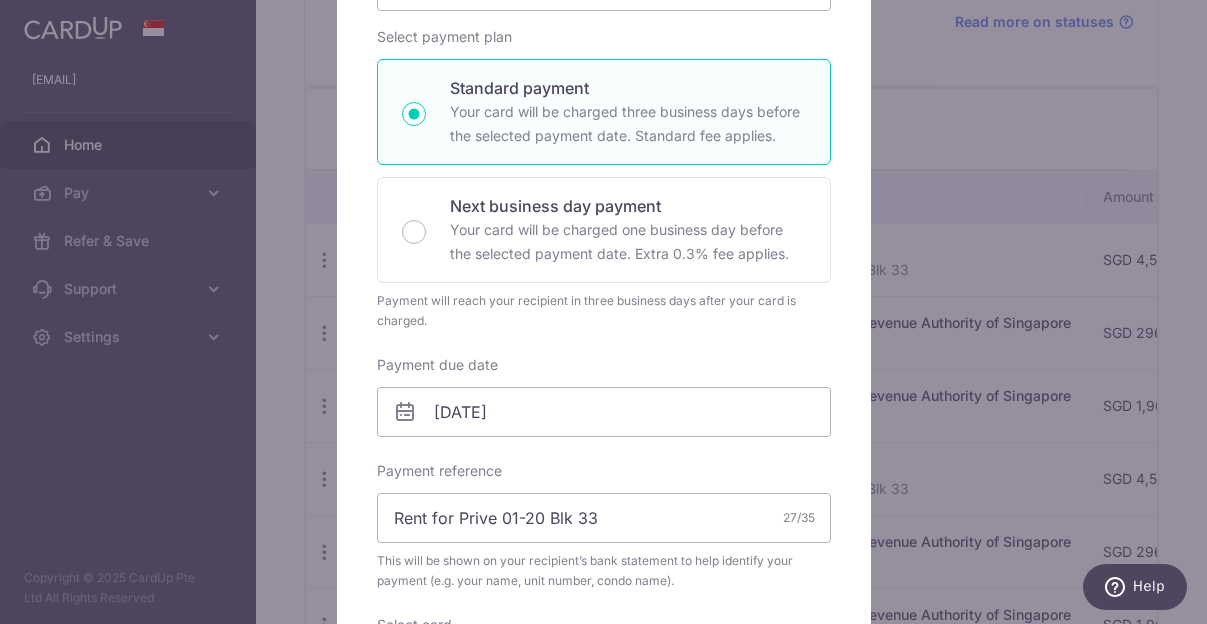 type on "Successfully Applied" 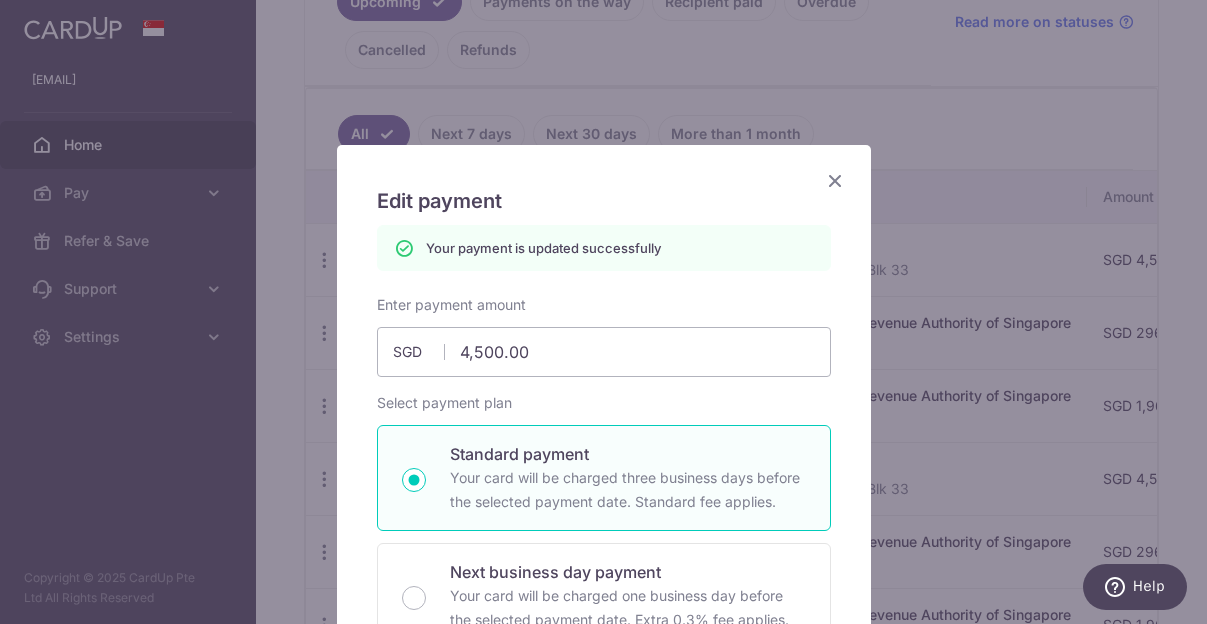 scroll, scrollTop: 0, scrollLeft: 0, axis: both 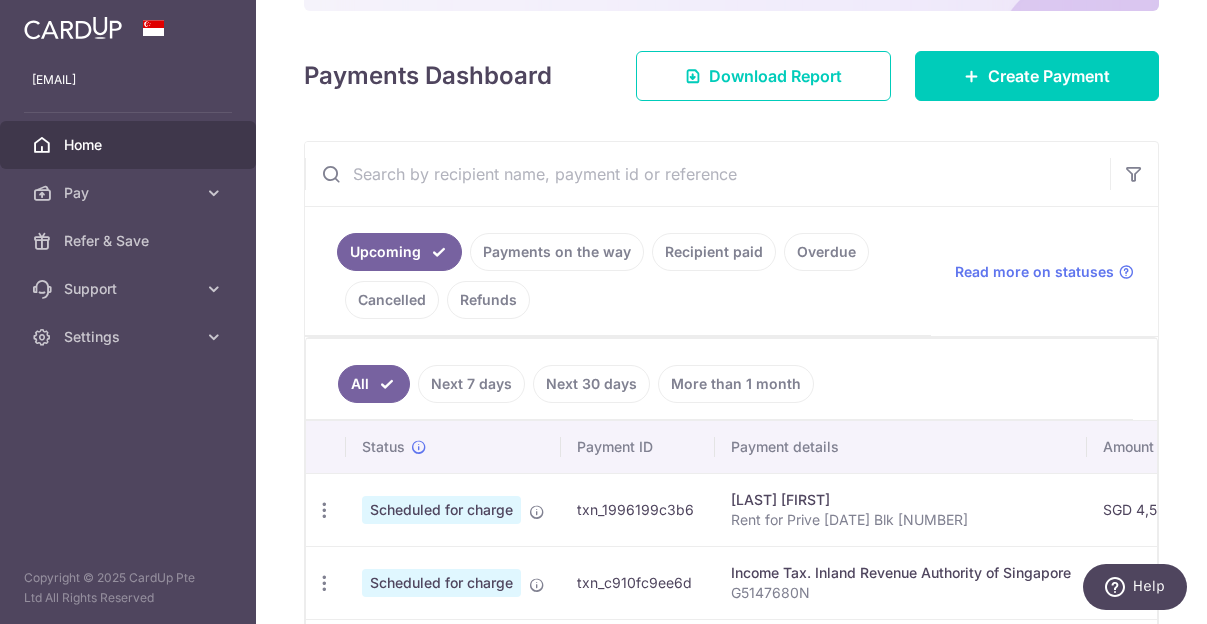 click at bounding box center (707, 174) 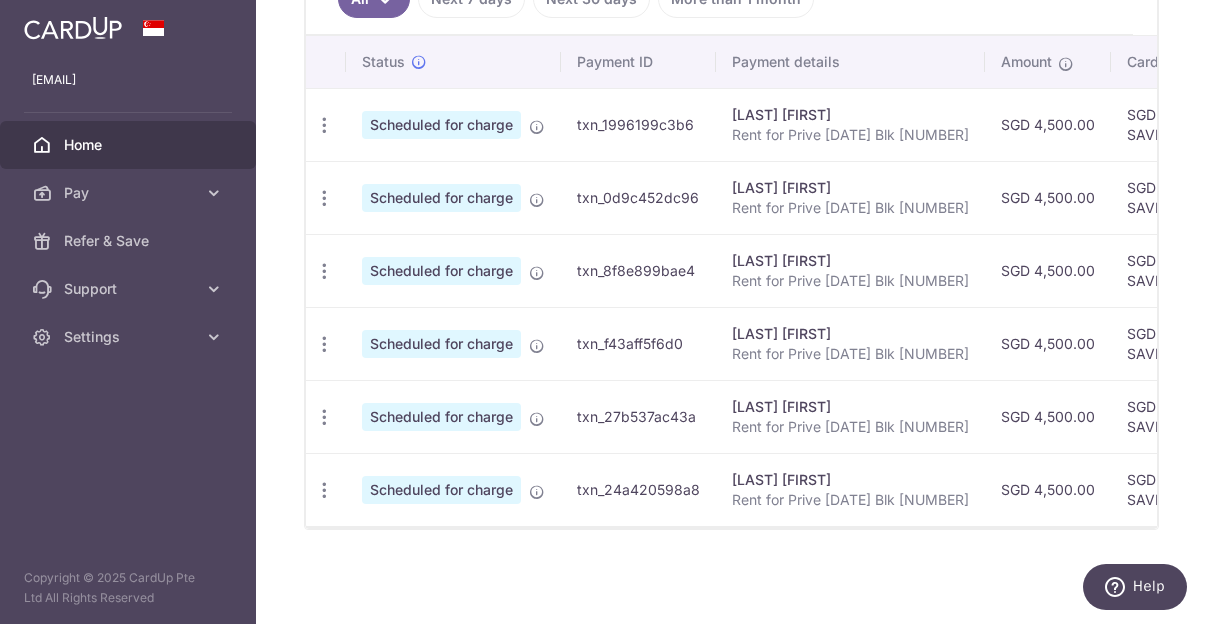 scroll, scrollTop: 630, scrollLeft: 0, axis: vertical 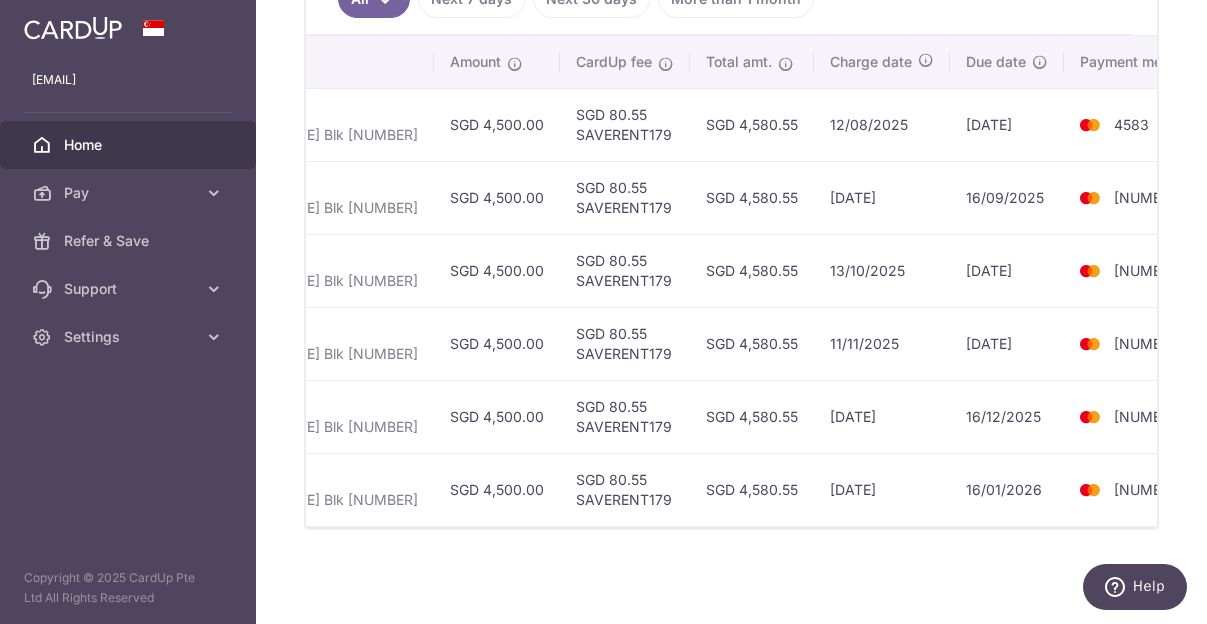 type on "[LAST]" 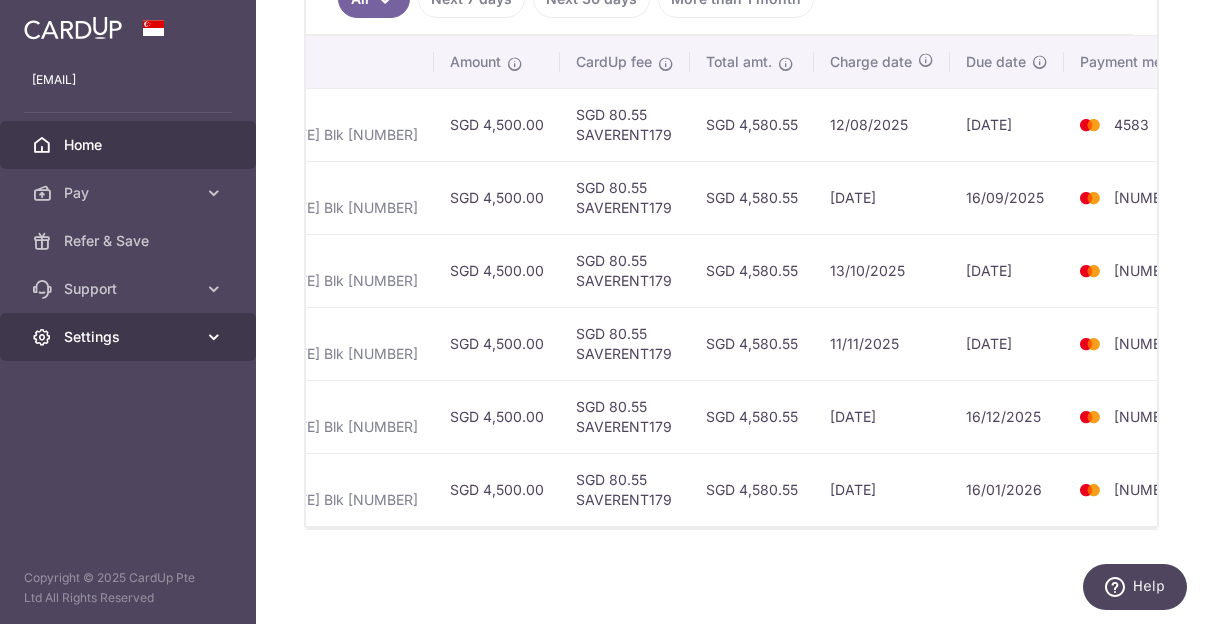 click on "Settings" at bounding box center (130, 337) 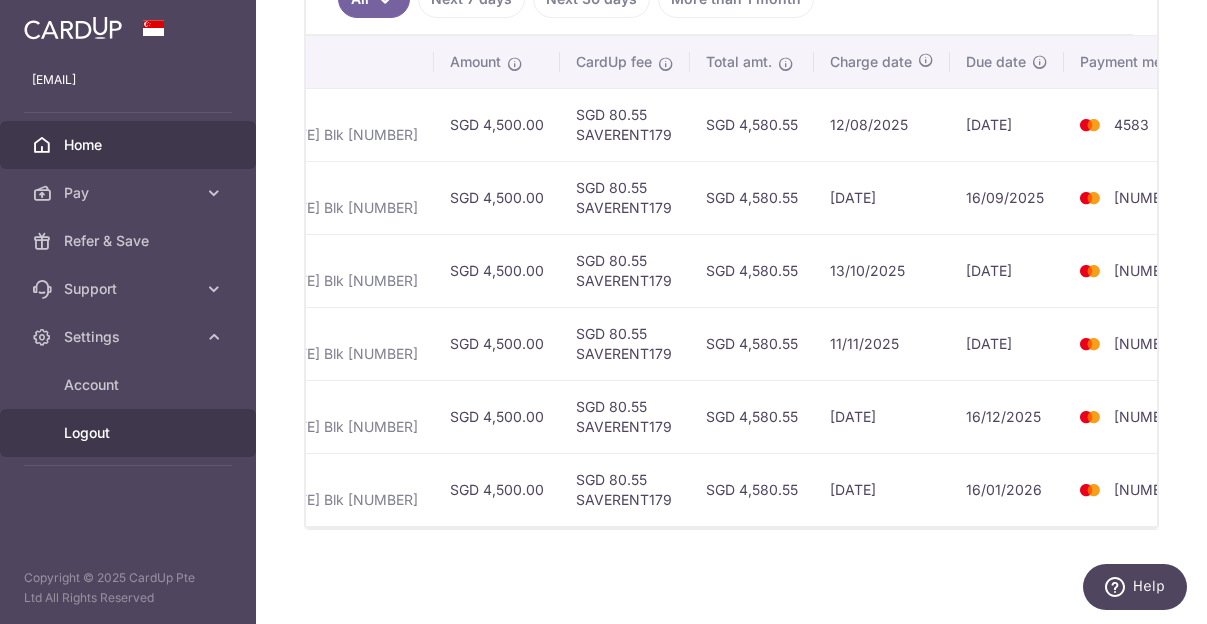 click on "Logout" at bounding box center [130, 433] 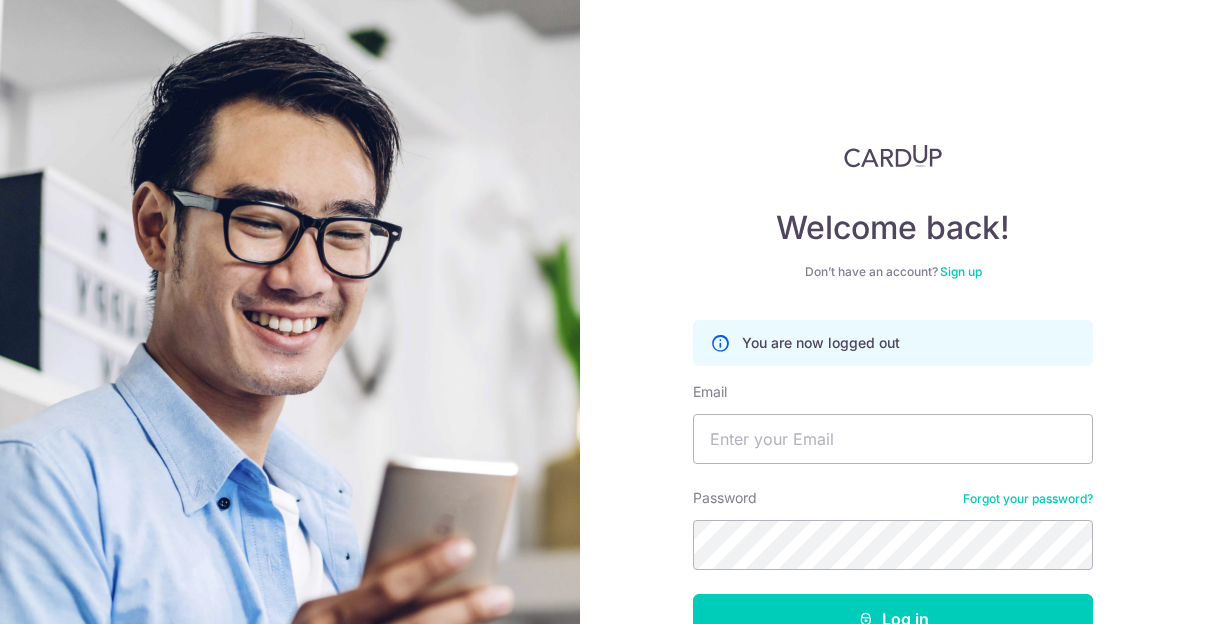 scroll, scrollTop: 0, scrollLeft: 0, axis: both 